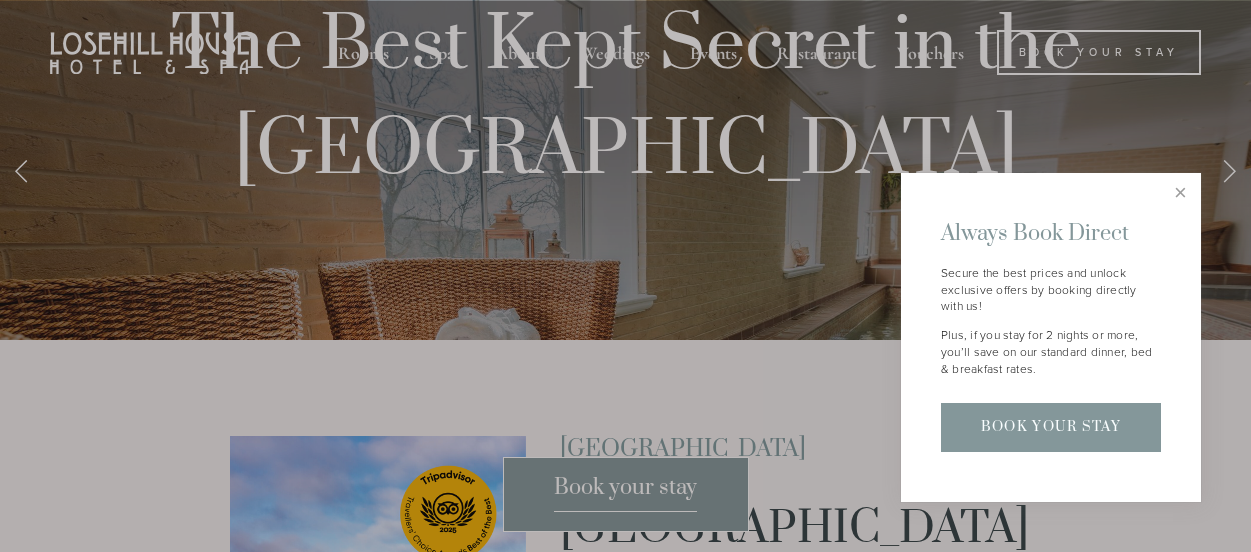 scroll, scrollTop: 3498, scrollLeft: 0, axis: vertical 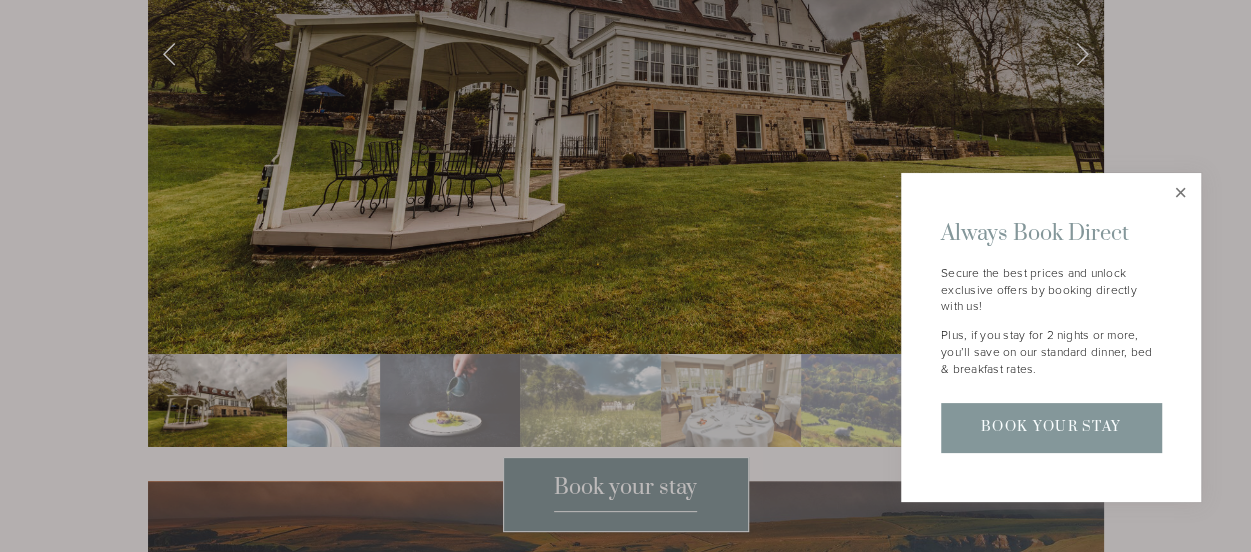 click at bounding box center (1180, 193) 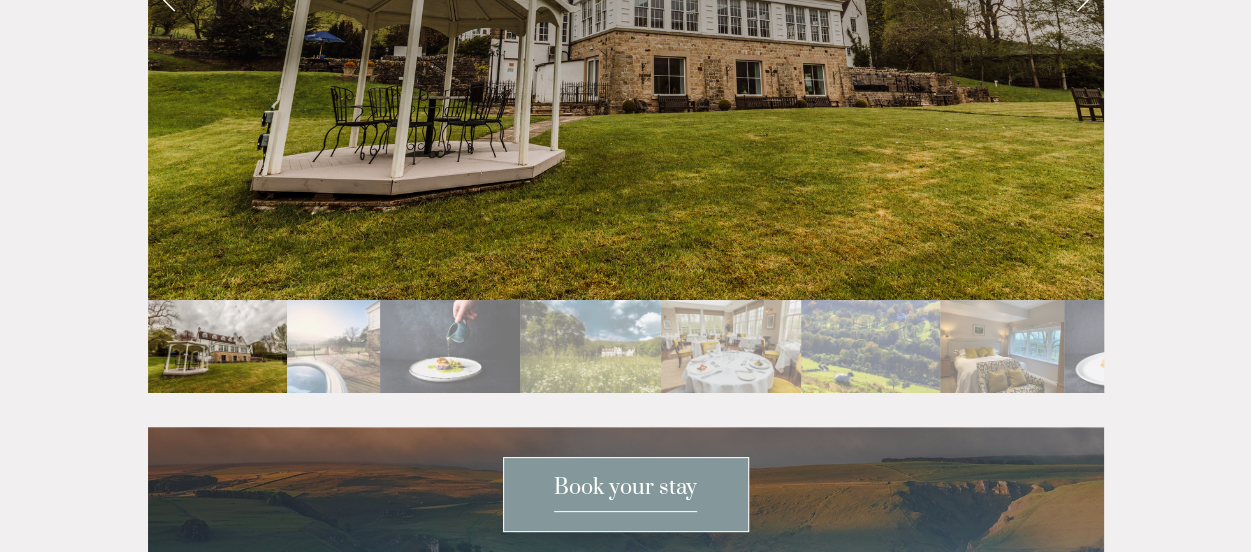scroll, scrollTop: 3546, scrollLeft: 0, axis: vertical 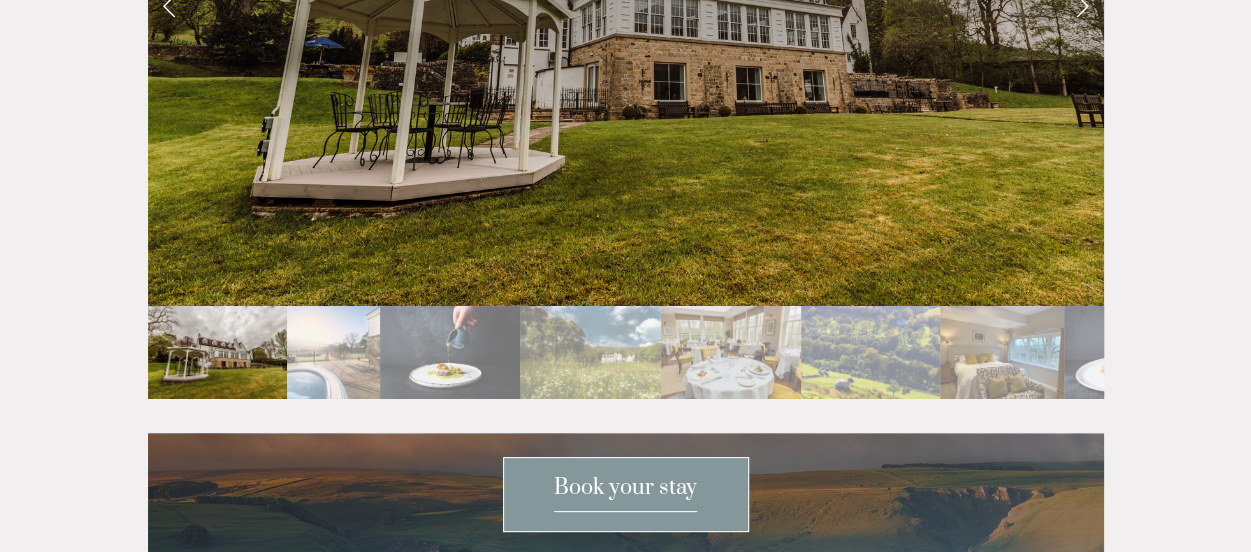 click at bounding box center [1082, 5] 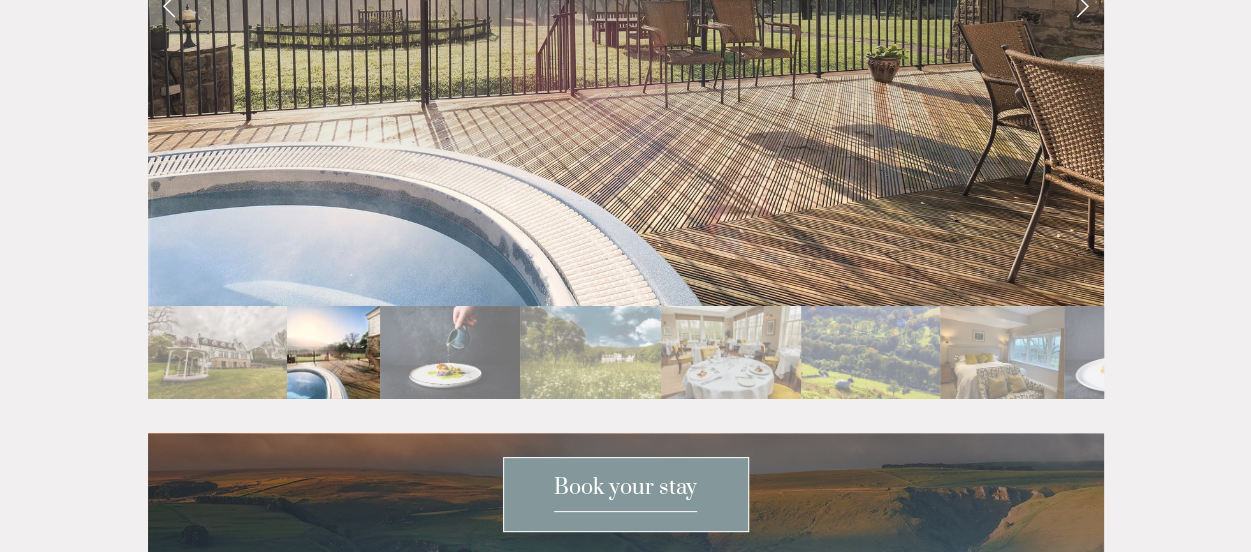 click at bounding box center (1082, 5) 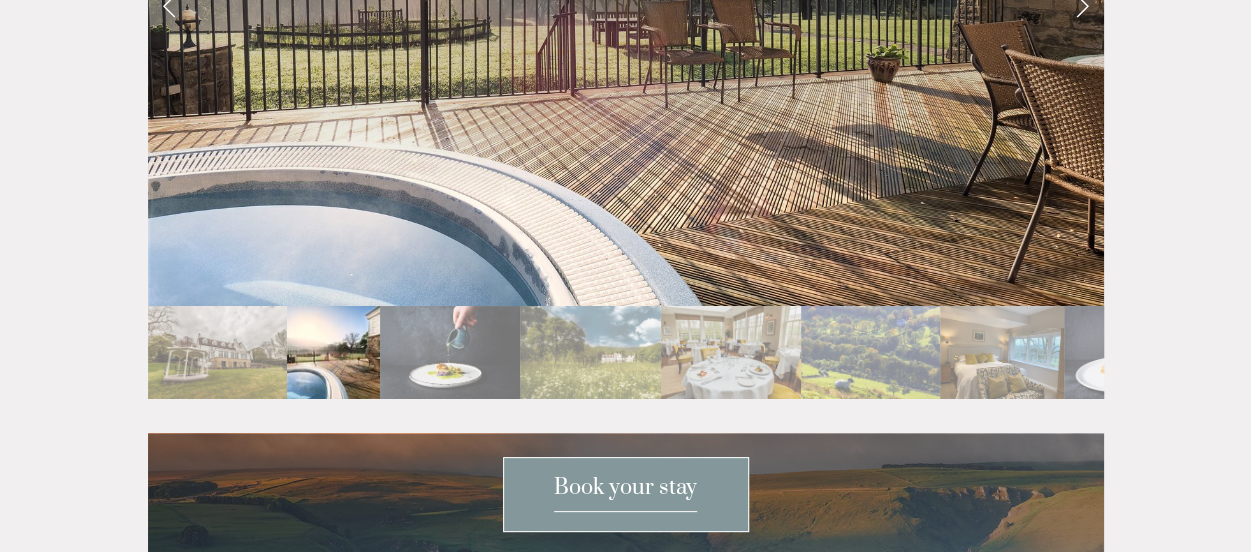 click at bounding box center [1082, 5] 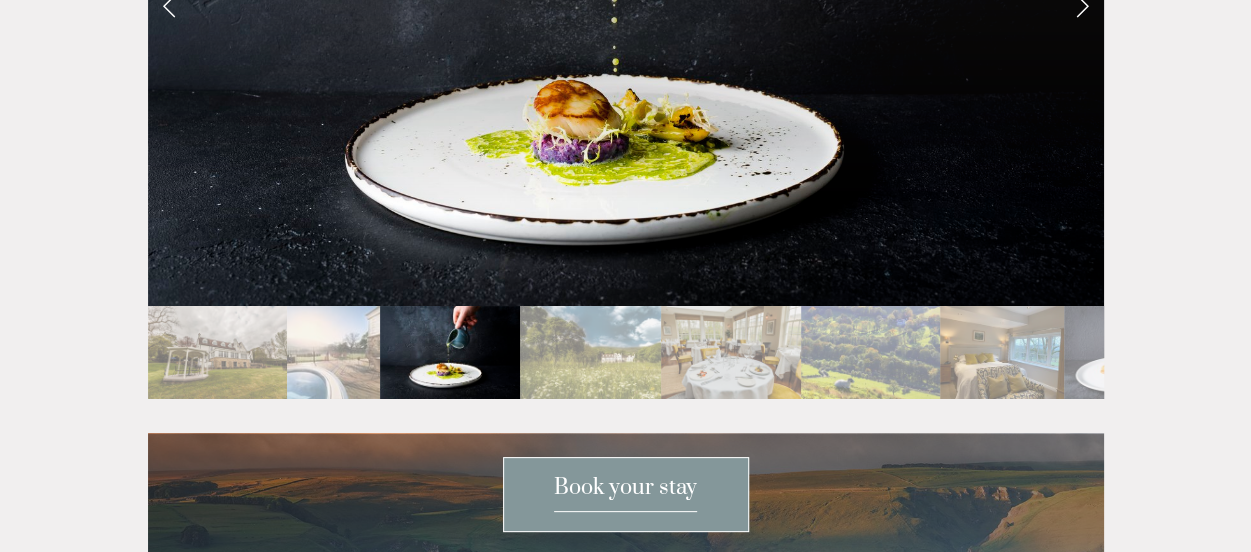 click at bounding box center [1082, 5] 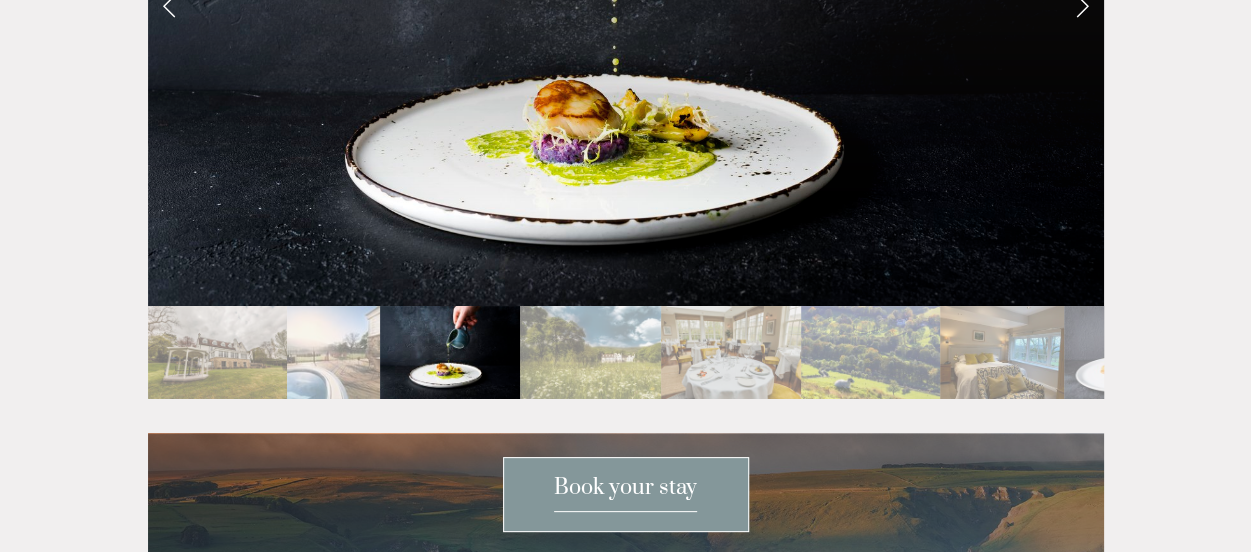 click at bounding box center (1082, 5) 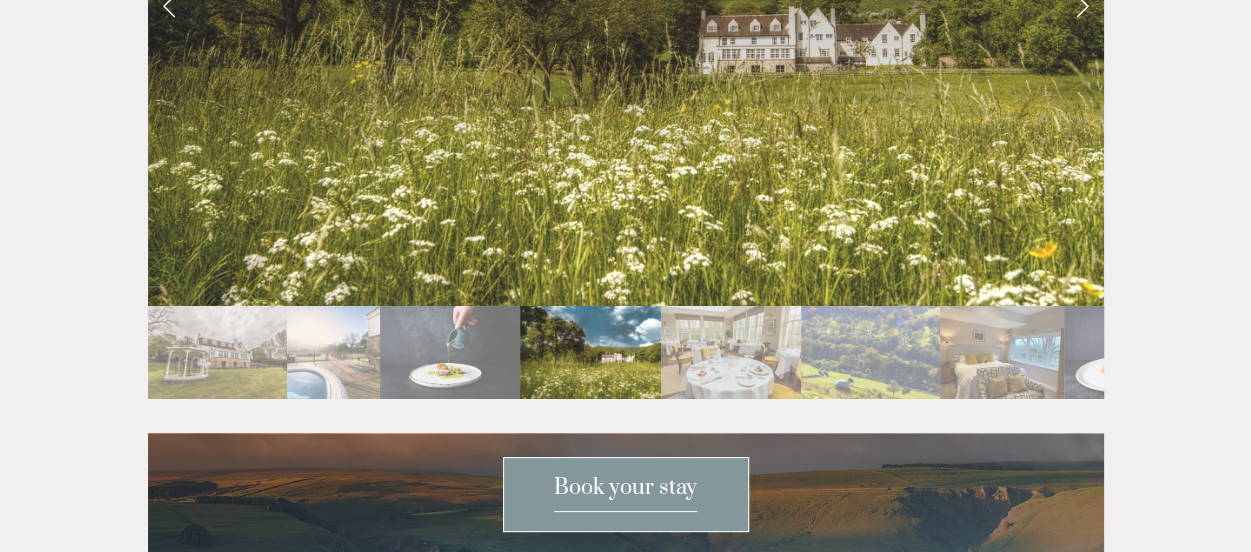 click at bounding box center (1082, 5) 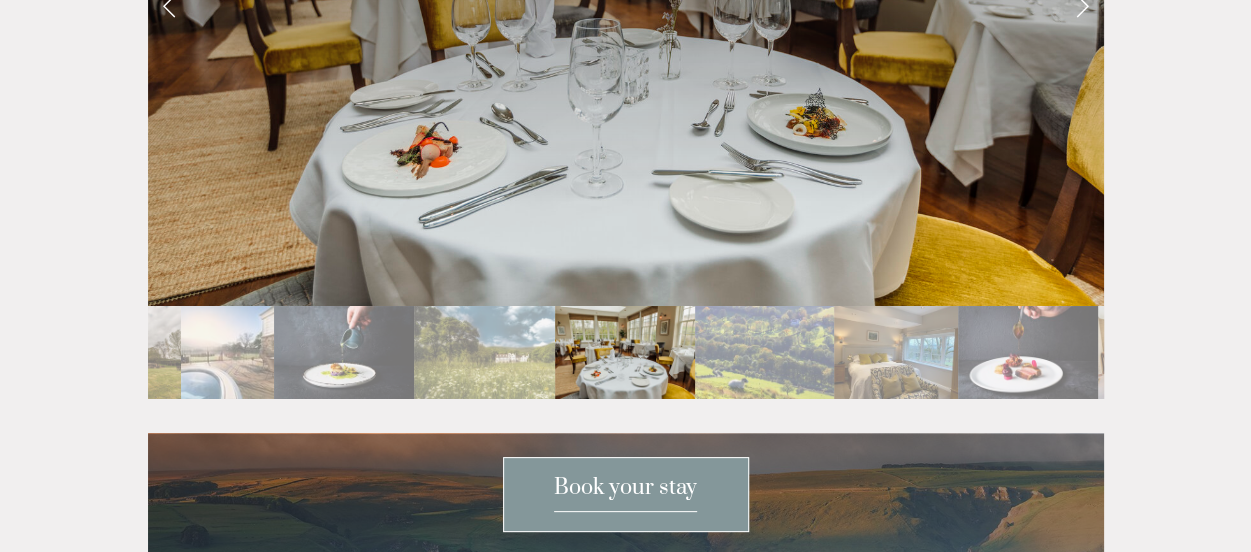 click at bounding box center (1082, 5) 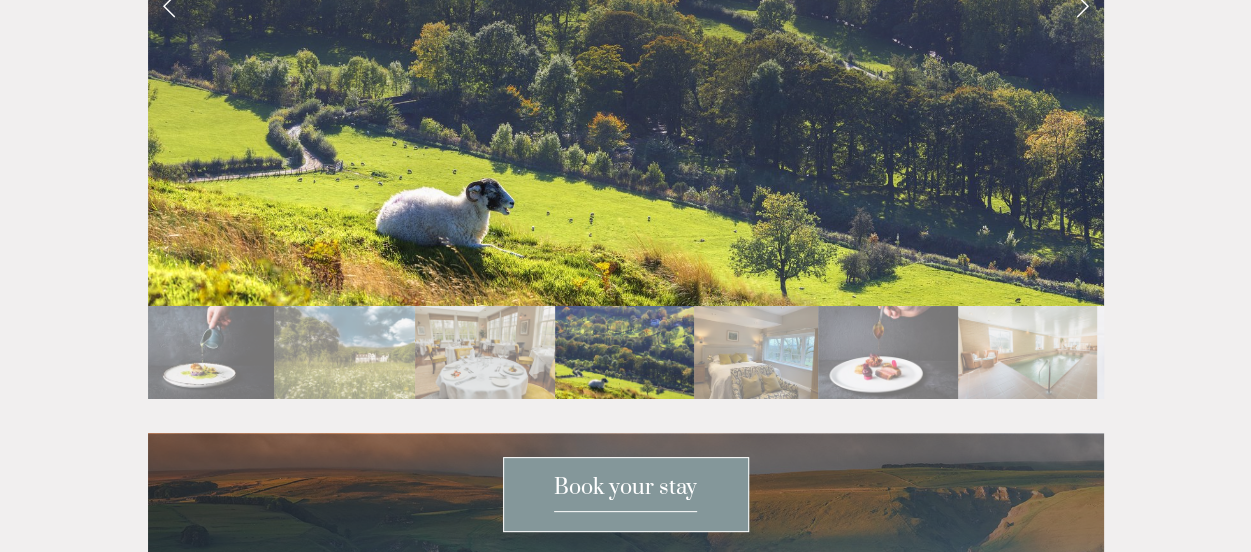 click at bounding box center [1082, 5] 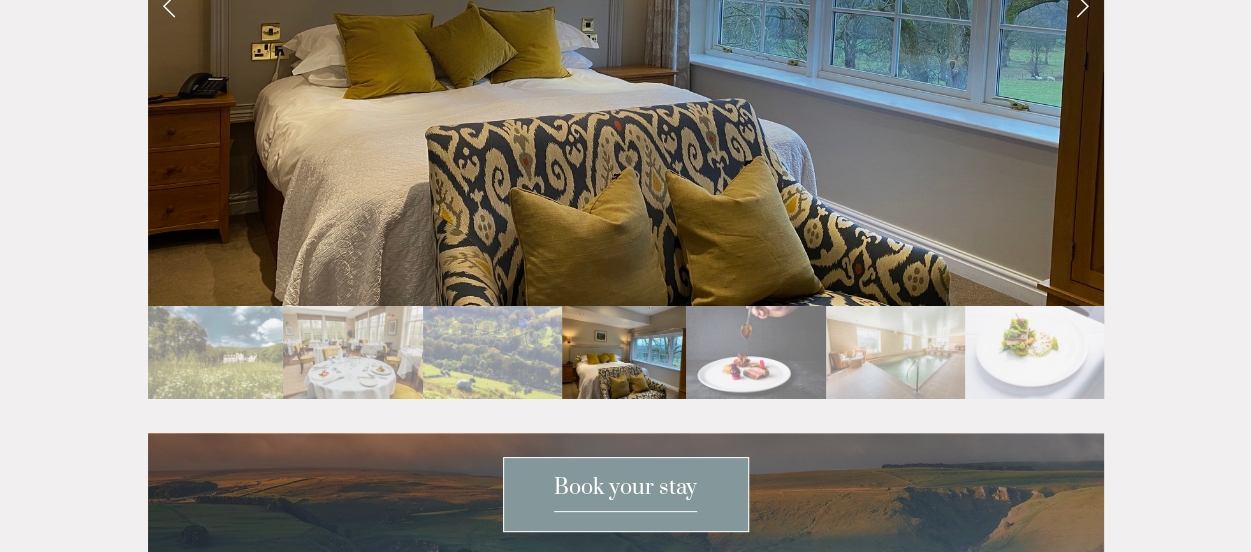click at bounding box center (1082, 5) 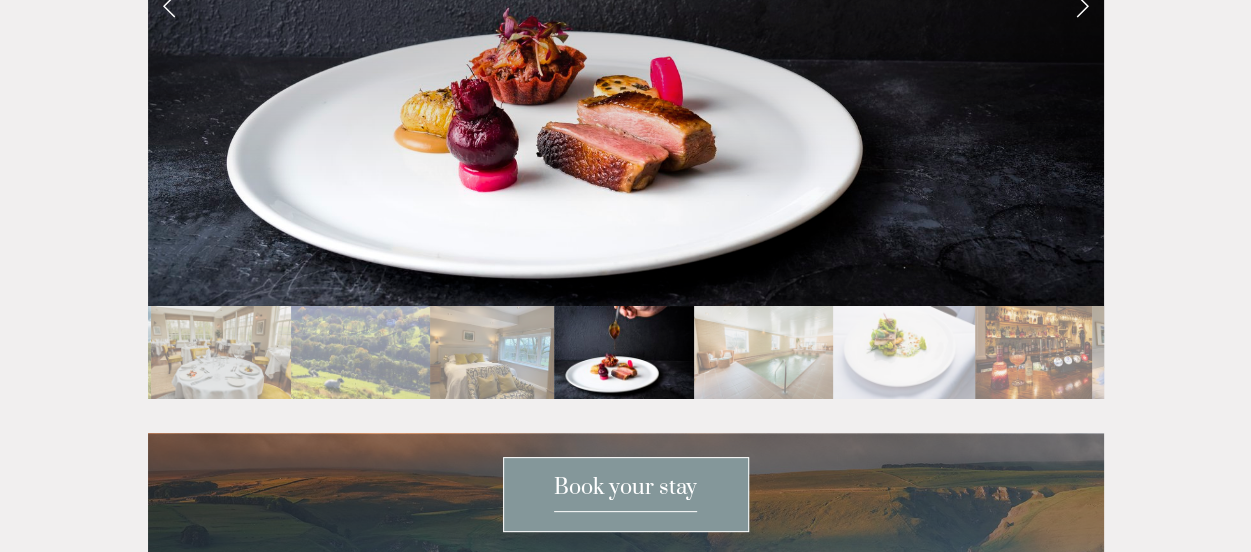 click at bounding box center (1082, 5) 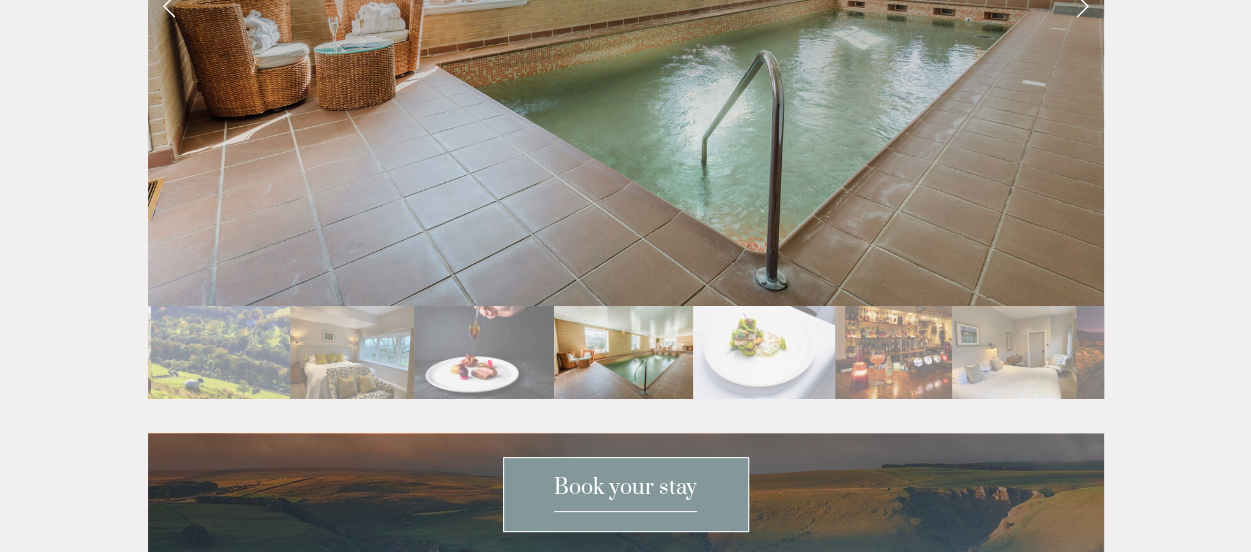 click at bounding box center [1082, 5] 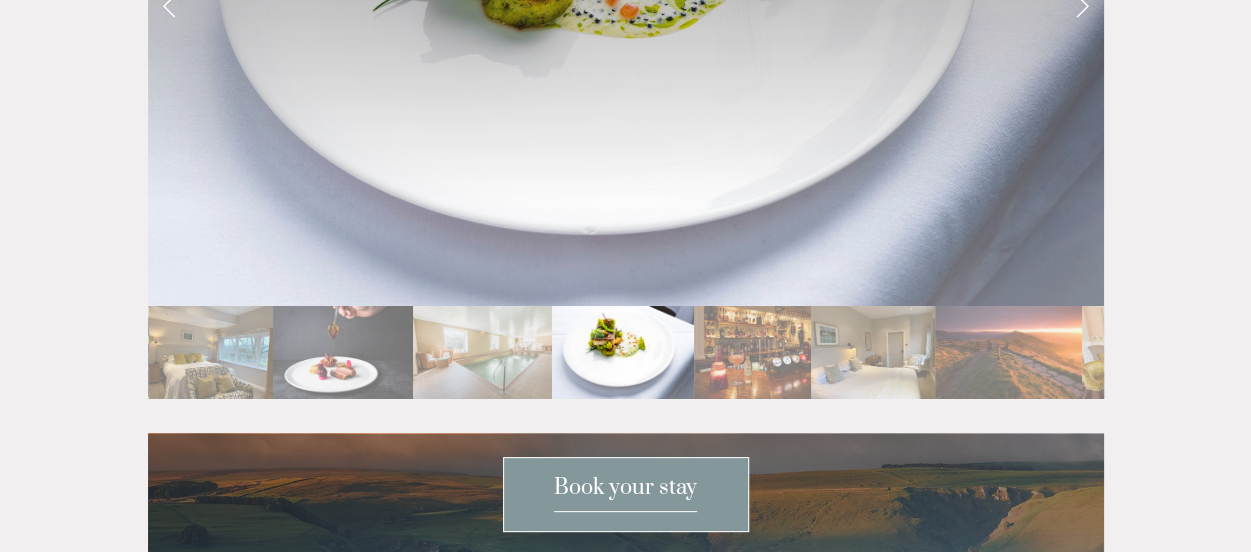 click at bounding box center (1082, 5) 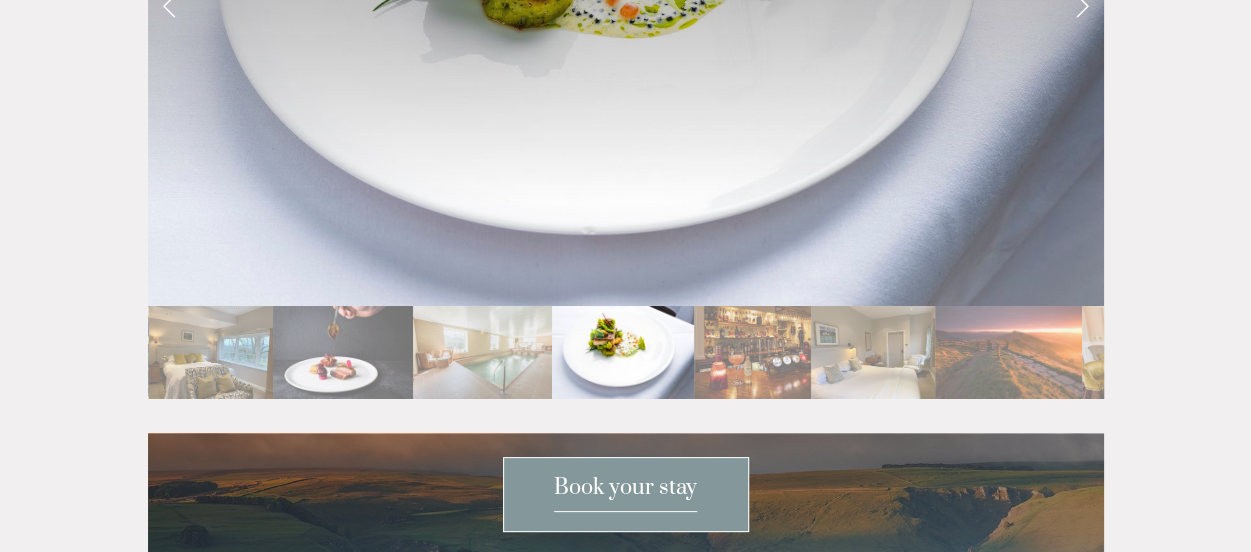 click at bounding box center [1082, 5] 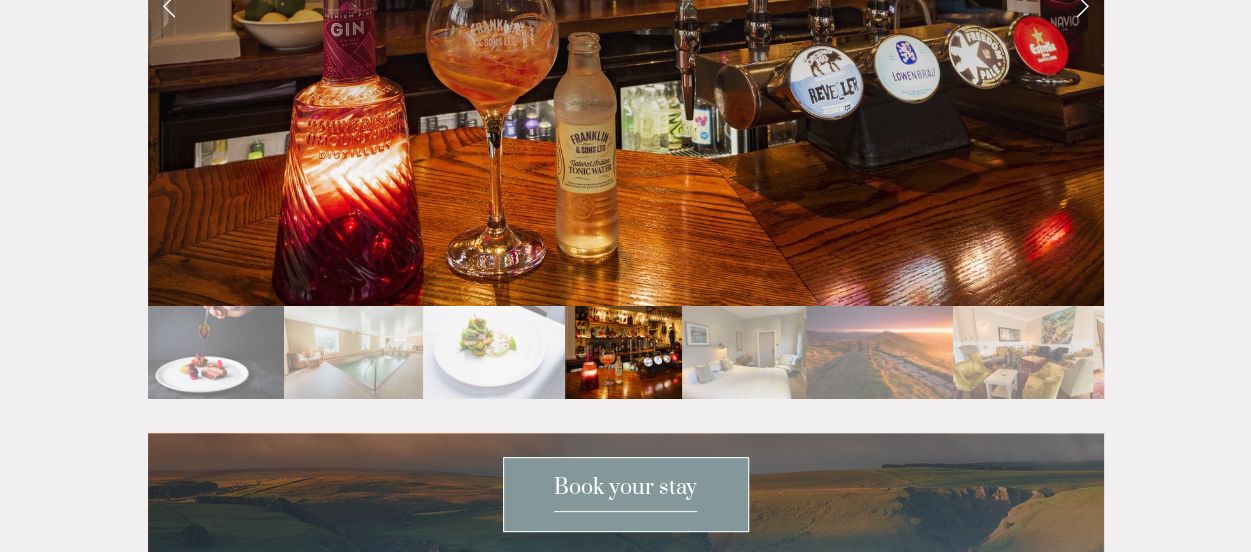 click at bounding box center (1082, 5) 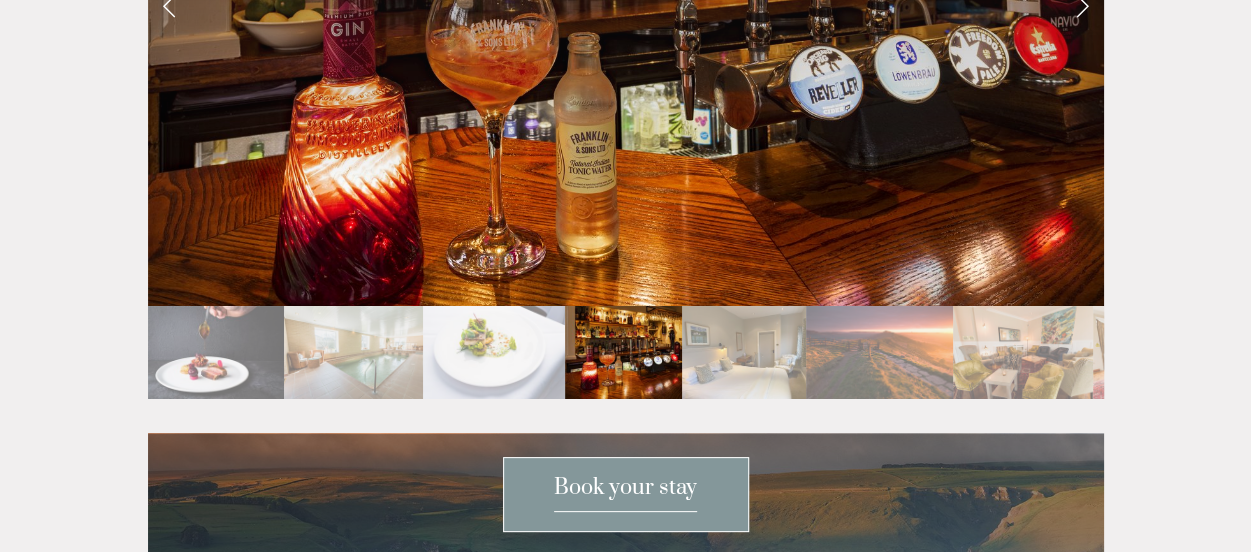 click at bounding box center (1082, 5) 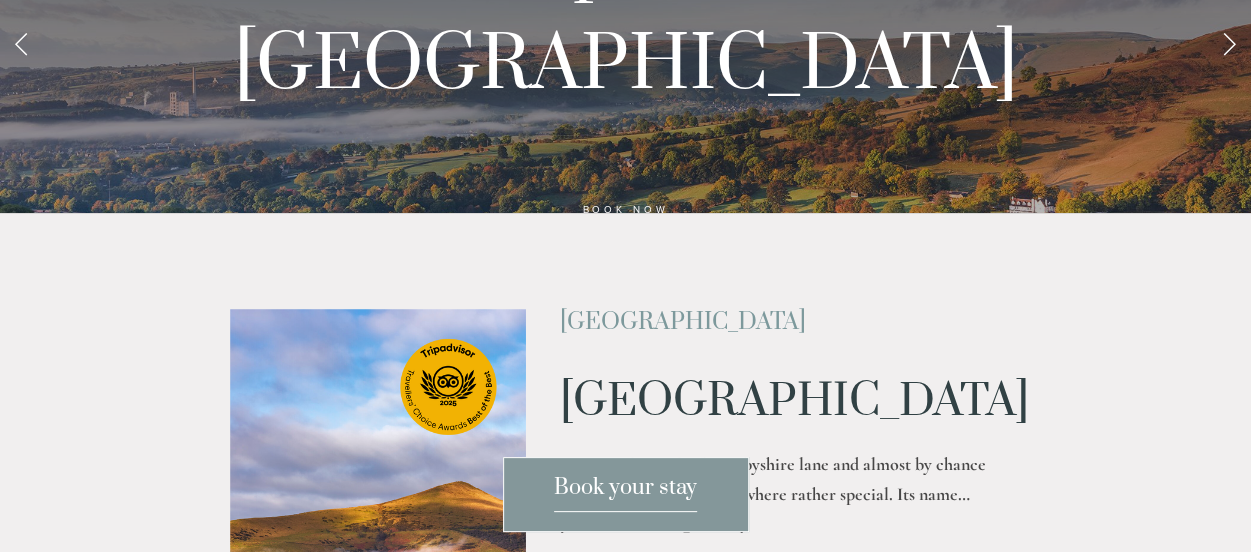 scroll, scrollTop: 126, scrollLeft: 0, axis: vertical 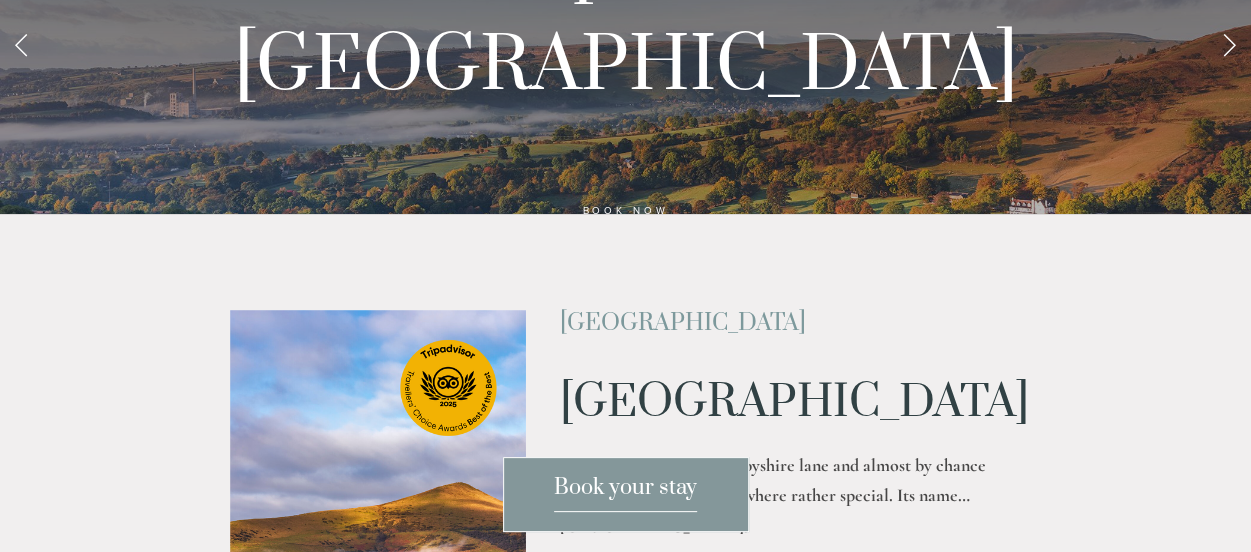 click on "Book your stay" at bounding box center (625, 493) 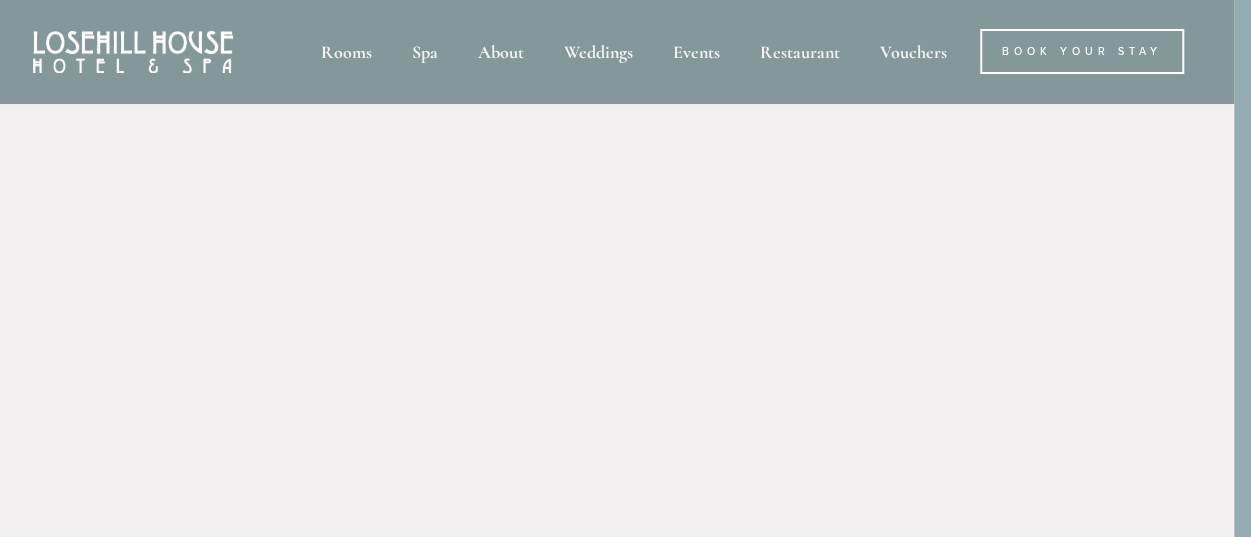 scroll, scrollTop: 2, scrollLeft: 17, axis: both 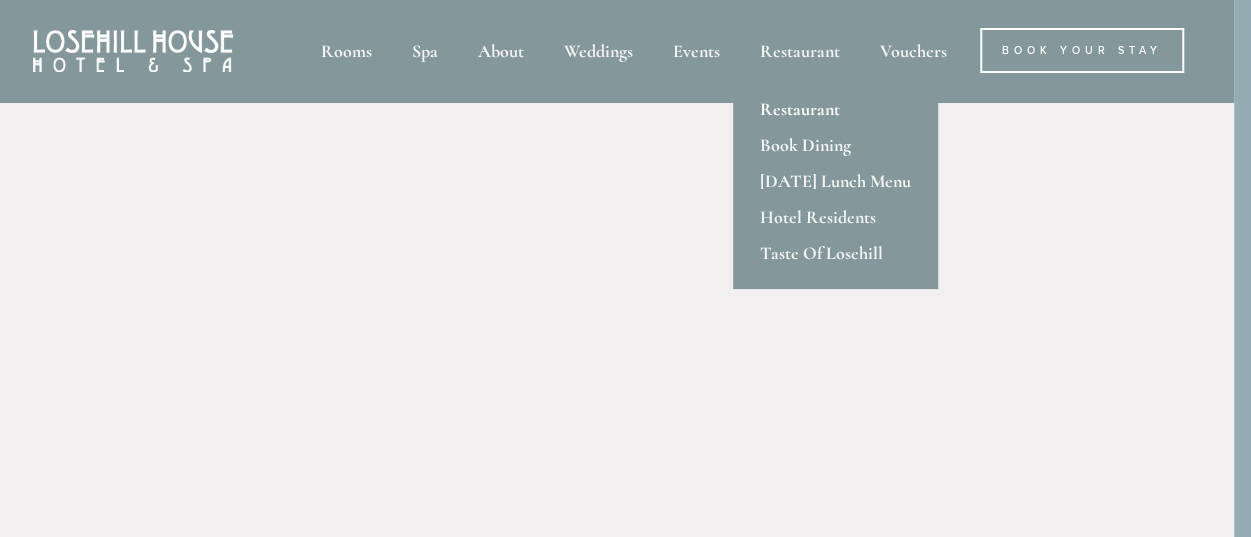 click on "Restaurant" at bounding box center [835, 109] 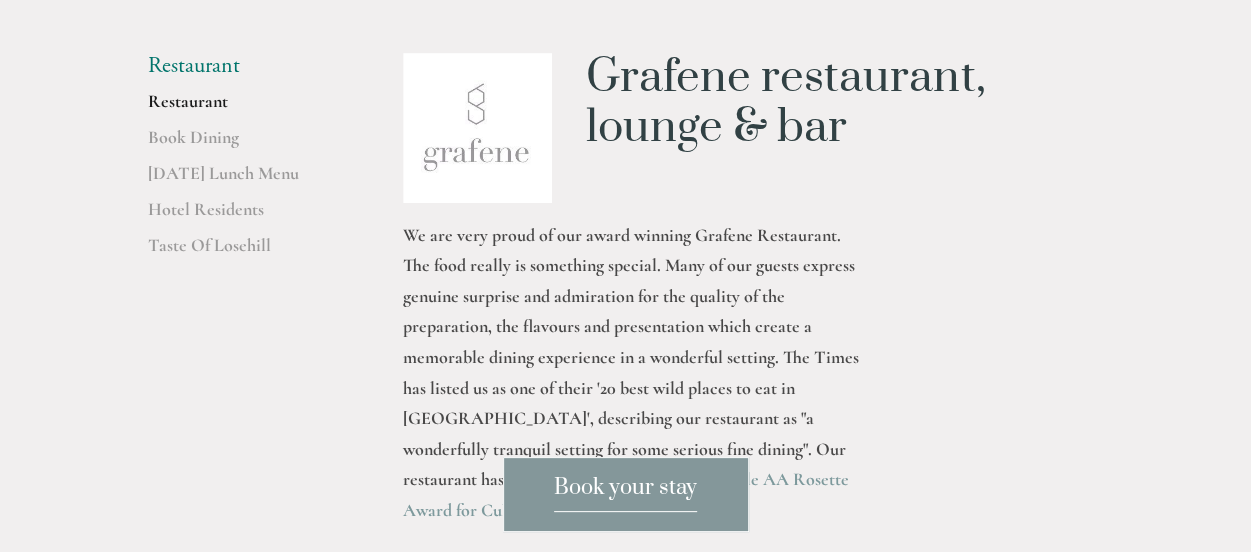scroll, scrollTop: 403, scrollLeft: 0, axis: vertical 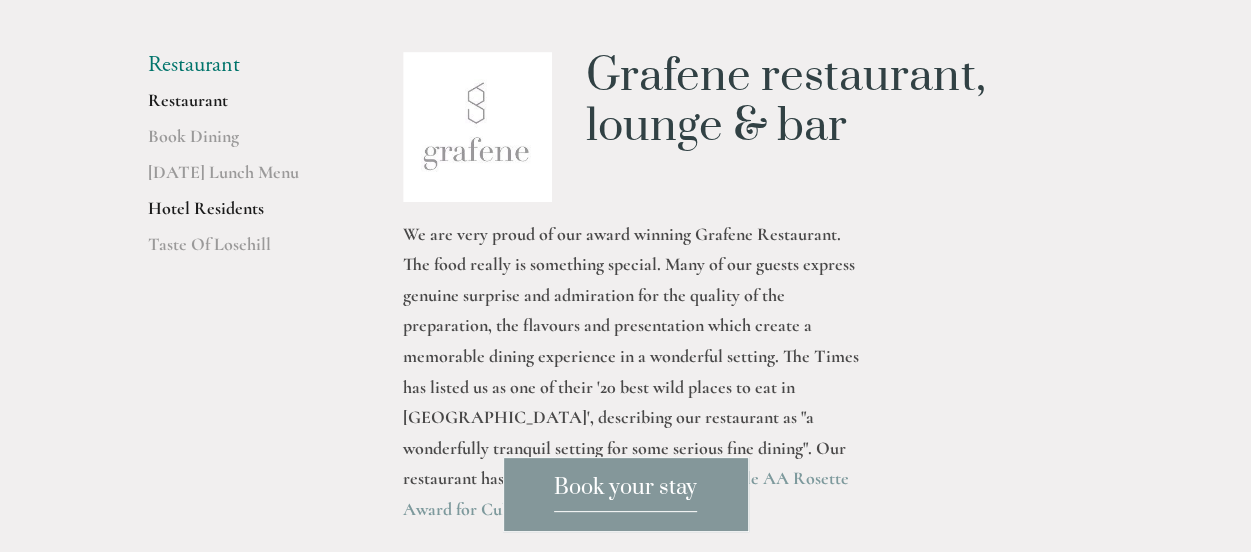 click on "Hotel Residents" at bounding box center [243, 215] 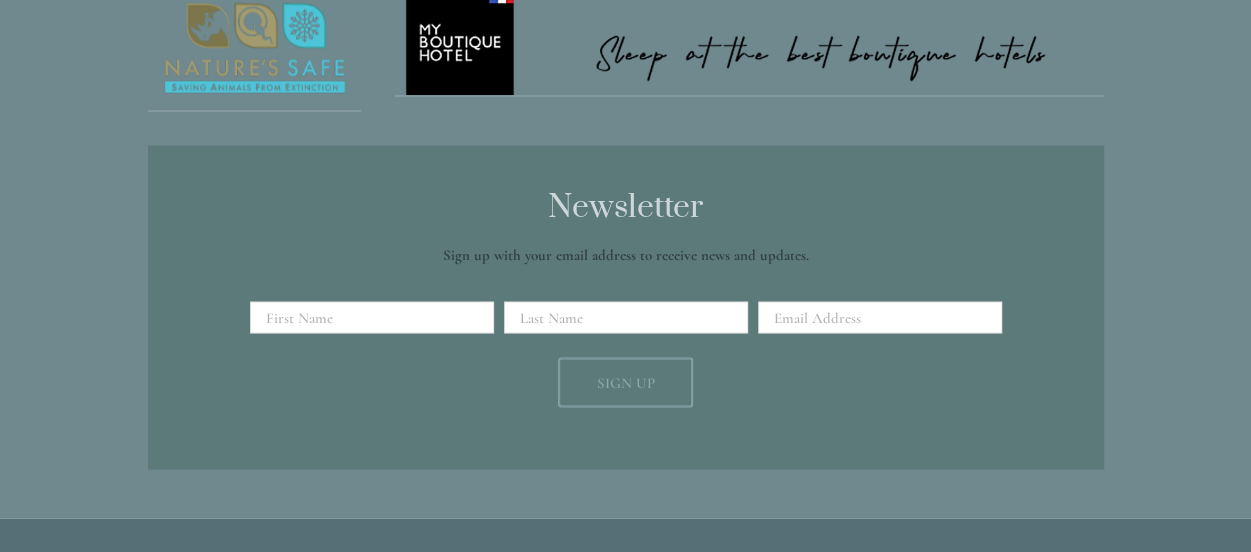 scroll, scrollTop: 2112, scrollLeft: 0, axis: vertical 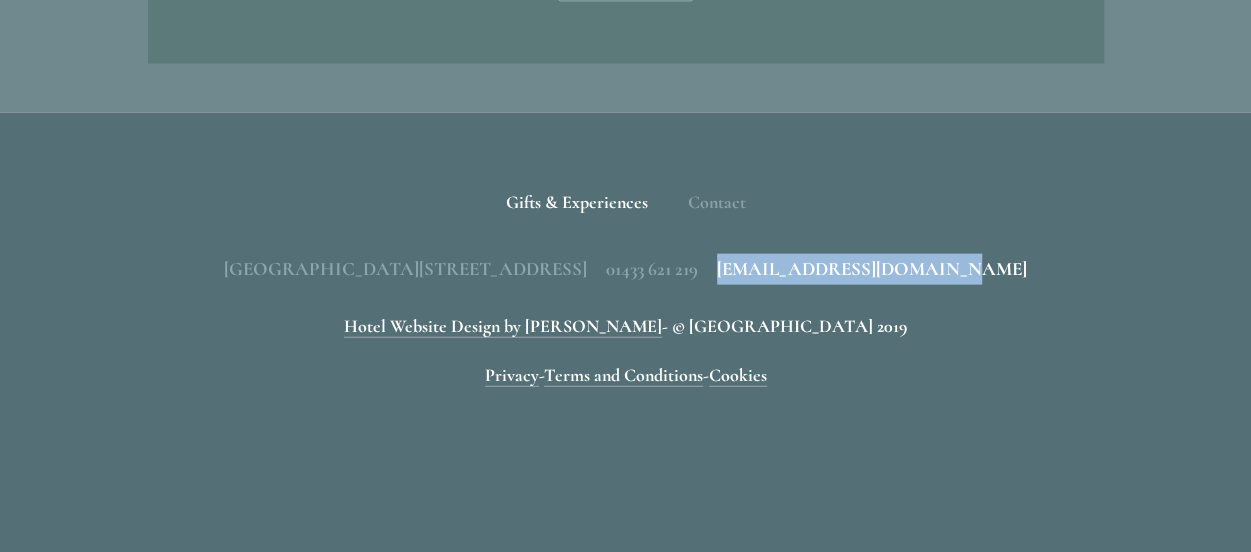 drag, startPoint x: 1098, startPoint y: 265, endPoint x: 906, endPoint y: 265, distance: 192 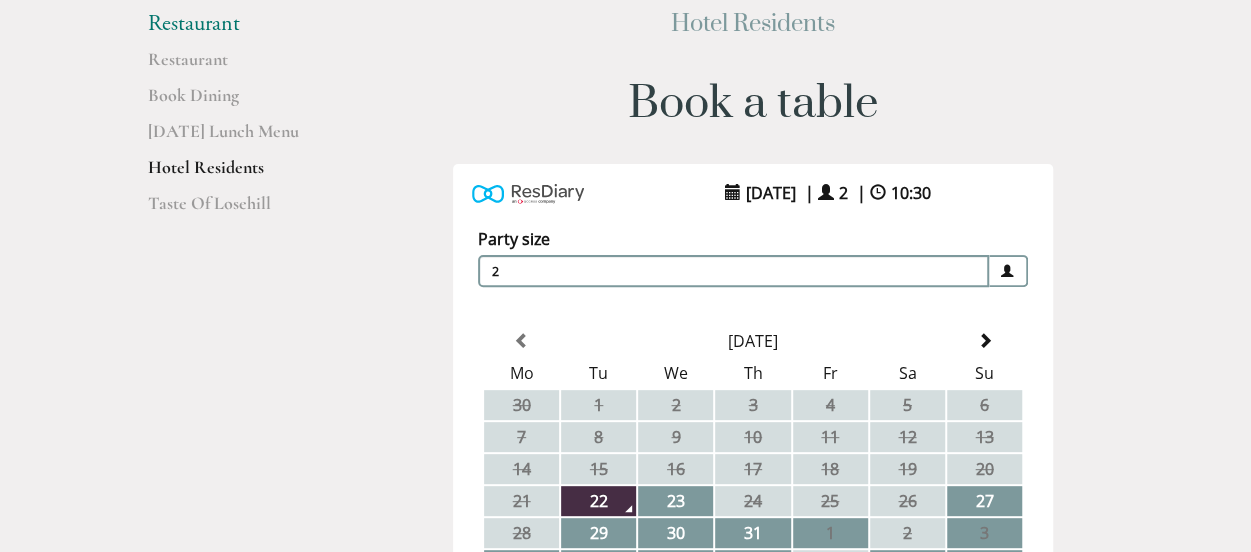scroll, scrollTop: 0, scrollLeft: 0, axis: both 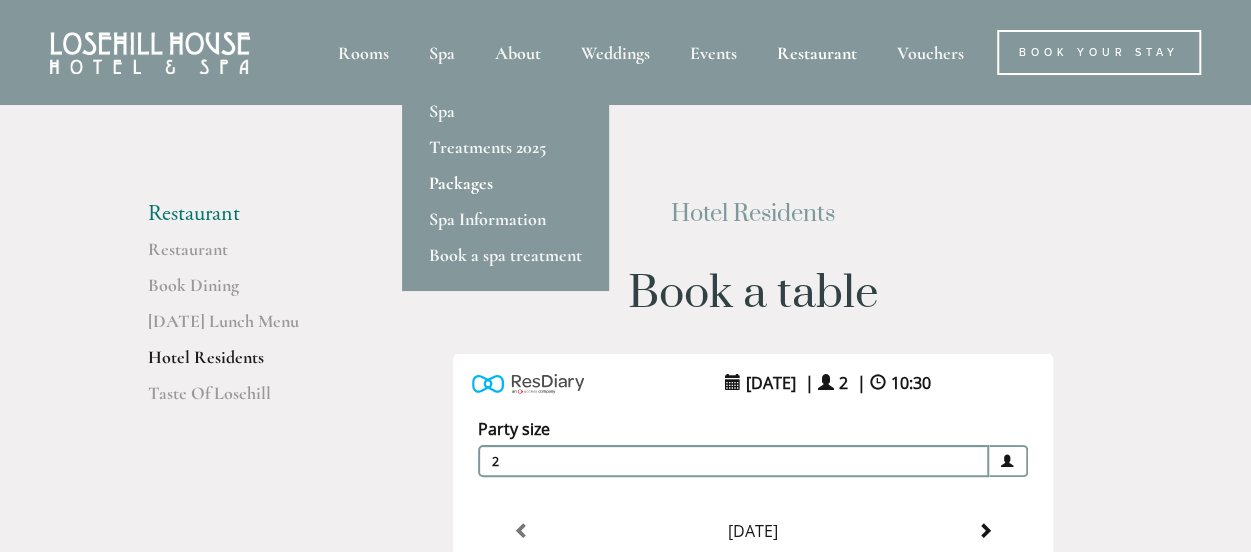 click on "Packages" at bounding box center (505, 183) 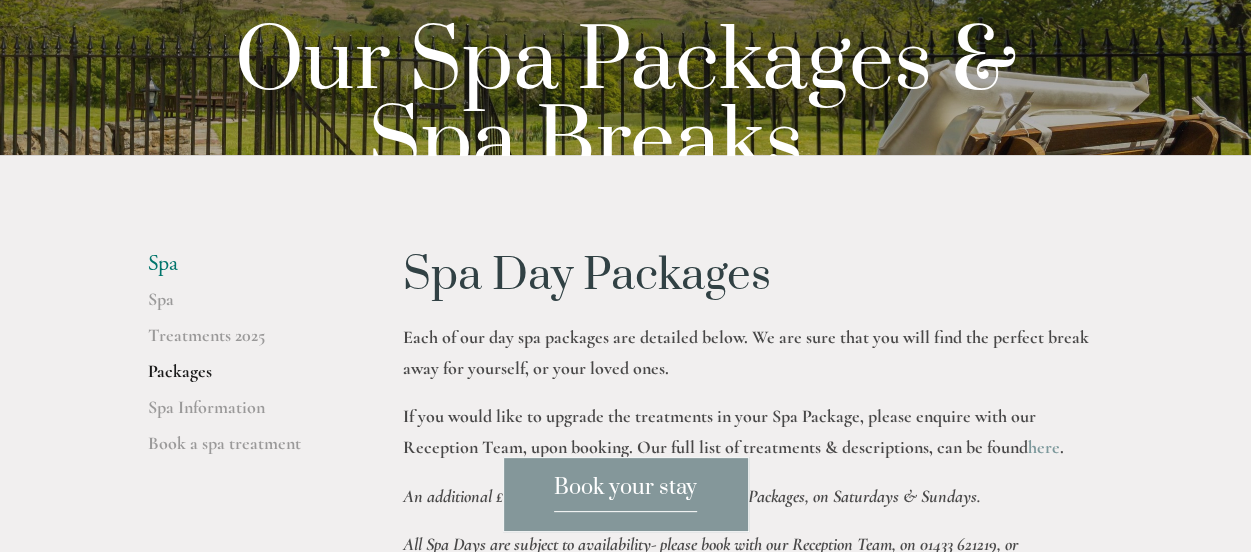 scroll, scrollTop: 0, scrollLeft: 0, axis: both 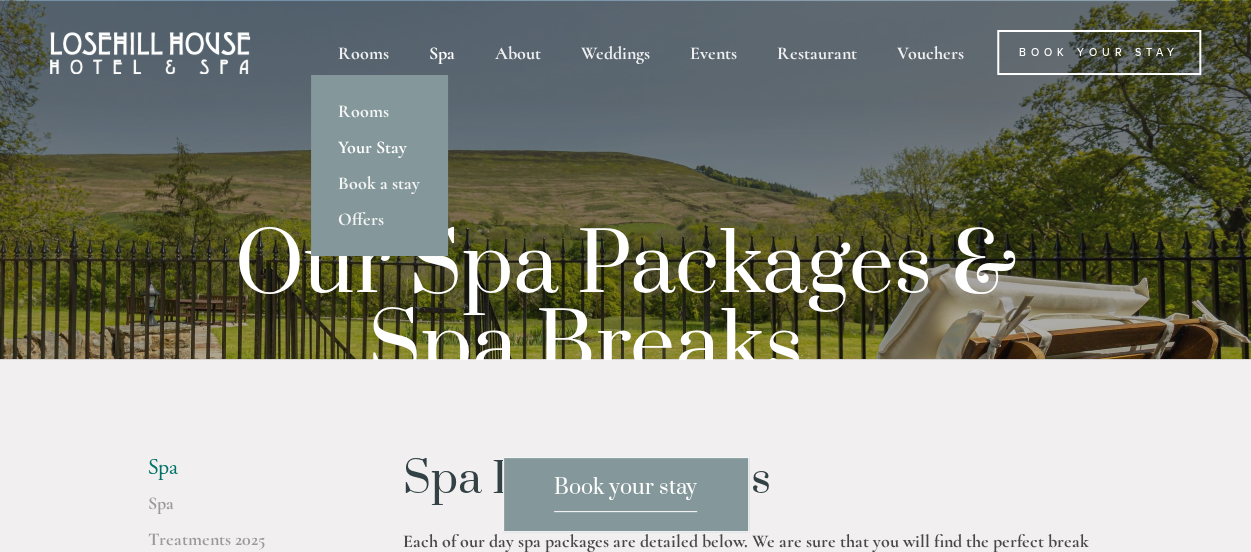 click on "Your Stay" at bounding box center [379, 147] 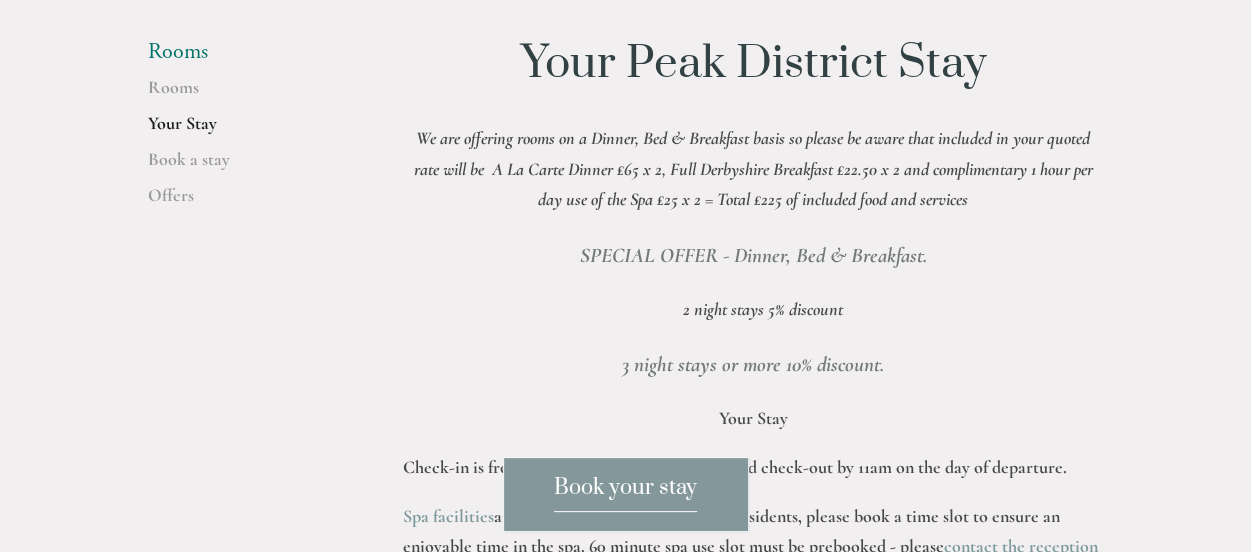 scroll, scrollTop: 414, scrollLeft: 0, axis: vertical 